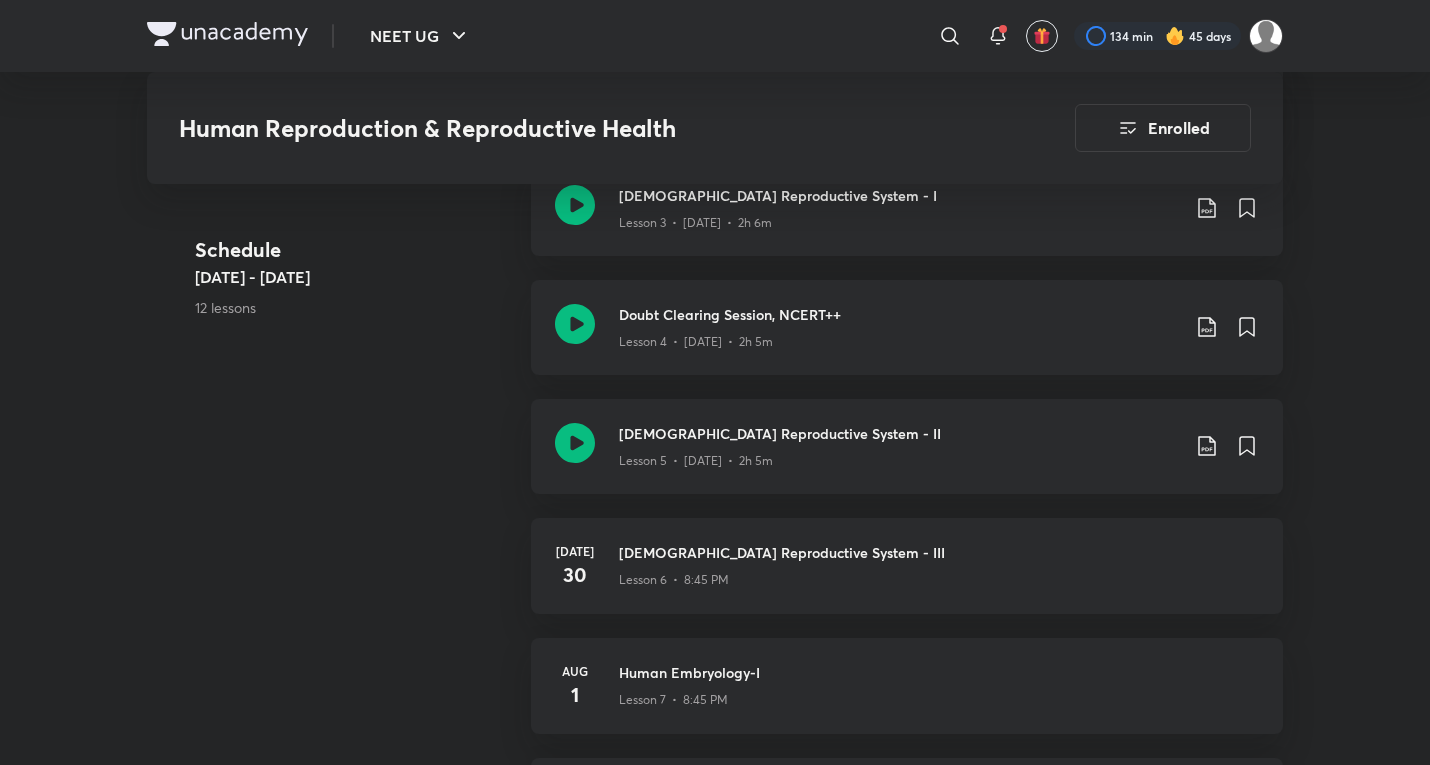 scroll, scrollTop: 0, scrollLeft: 0, axis: both 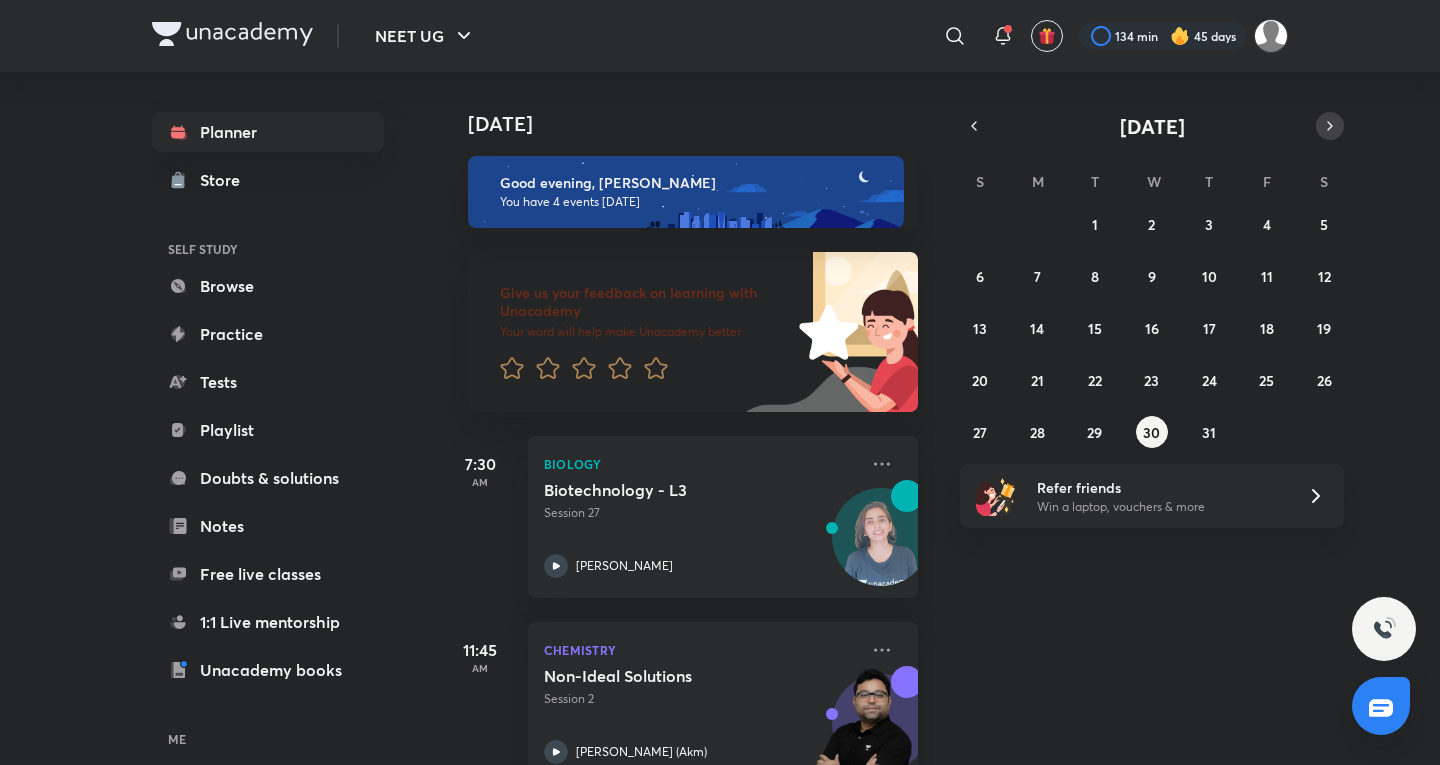 click 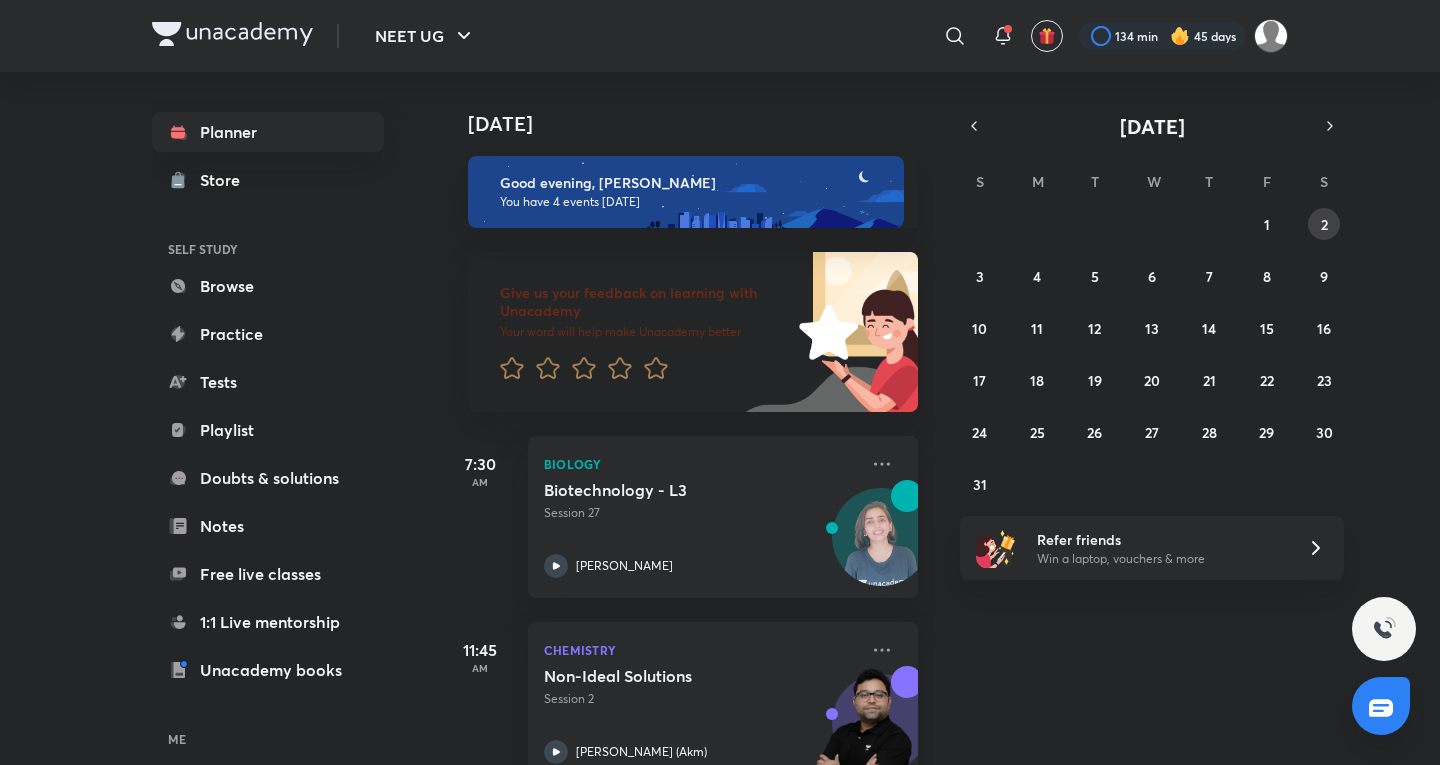 click on "2" at bounding box center [1324, 224] 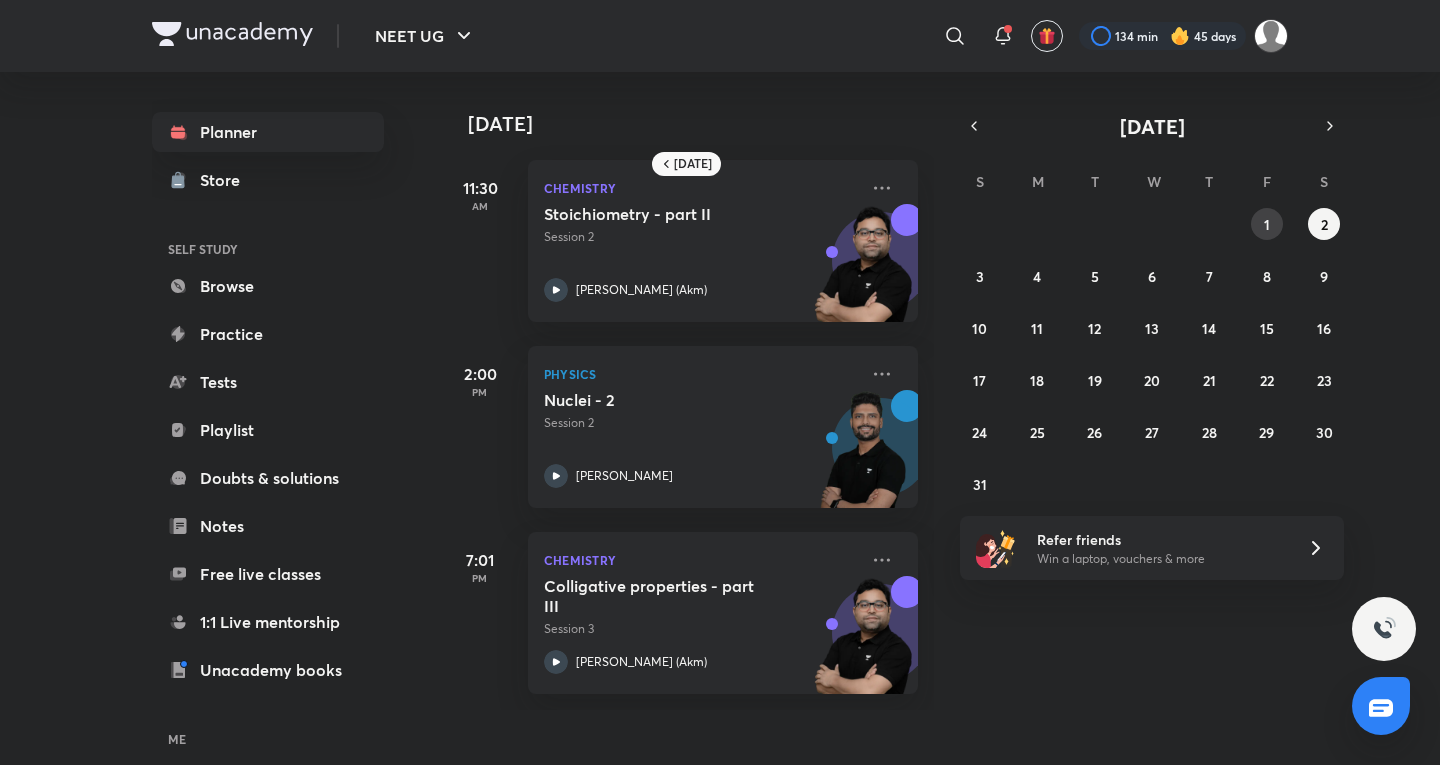 click on "1" at bounding box center [1267, 224] 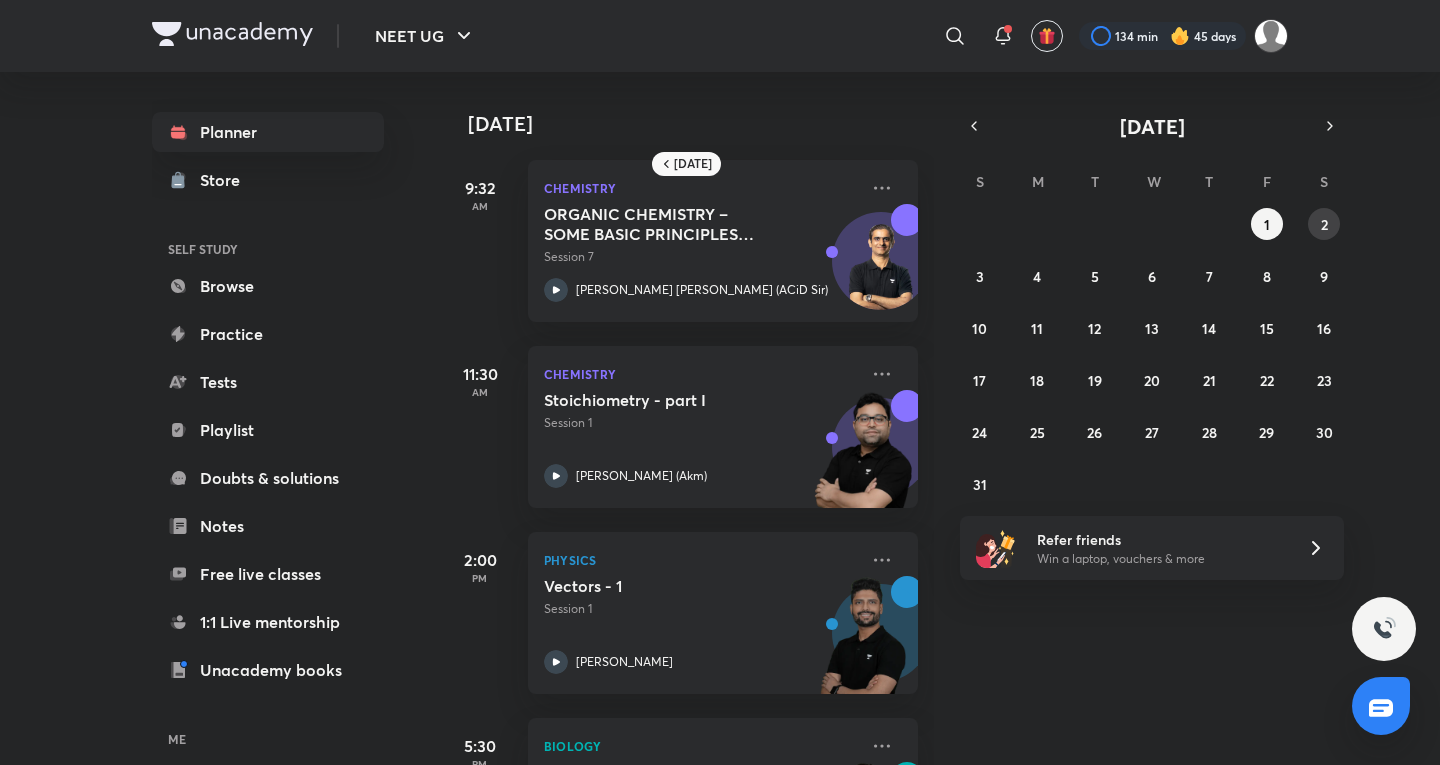 click on "2" at bounding box center [1324, 224] 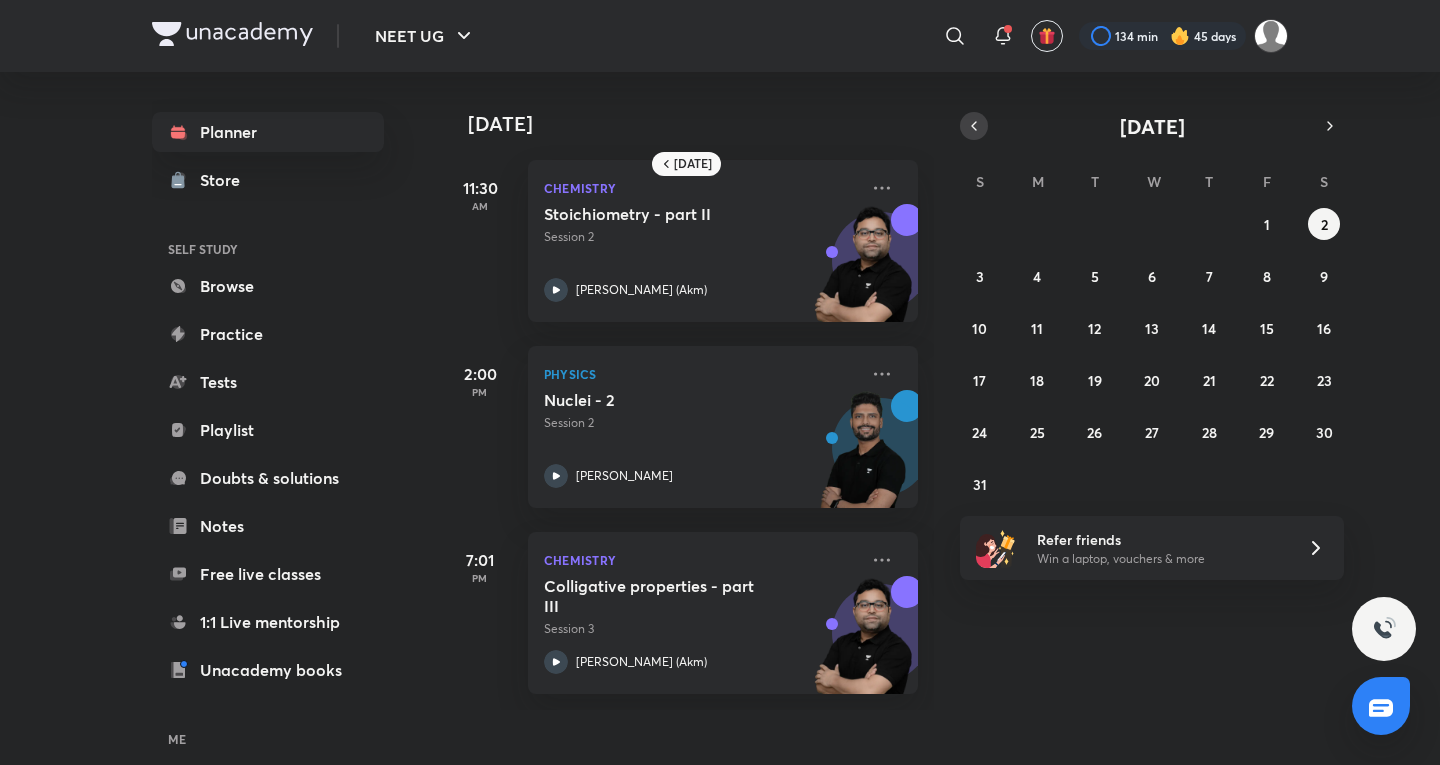 click 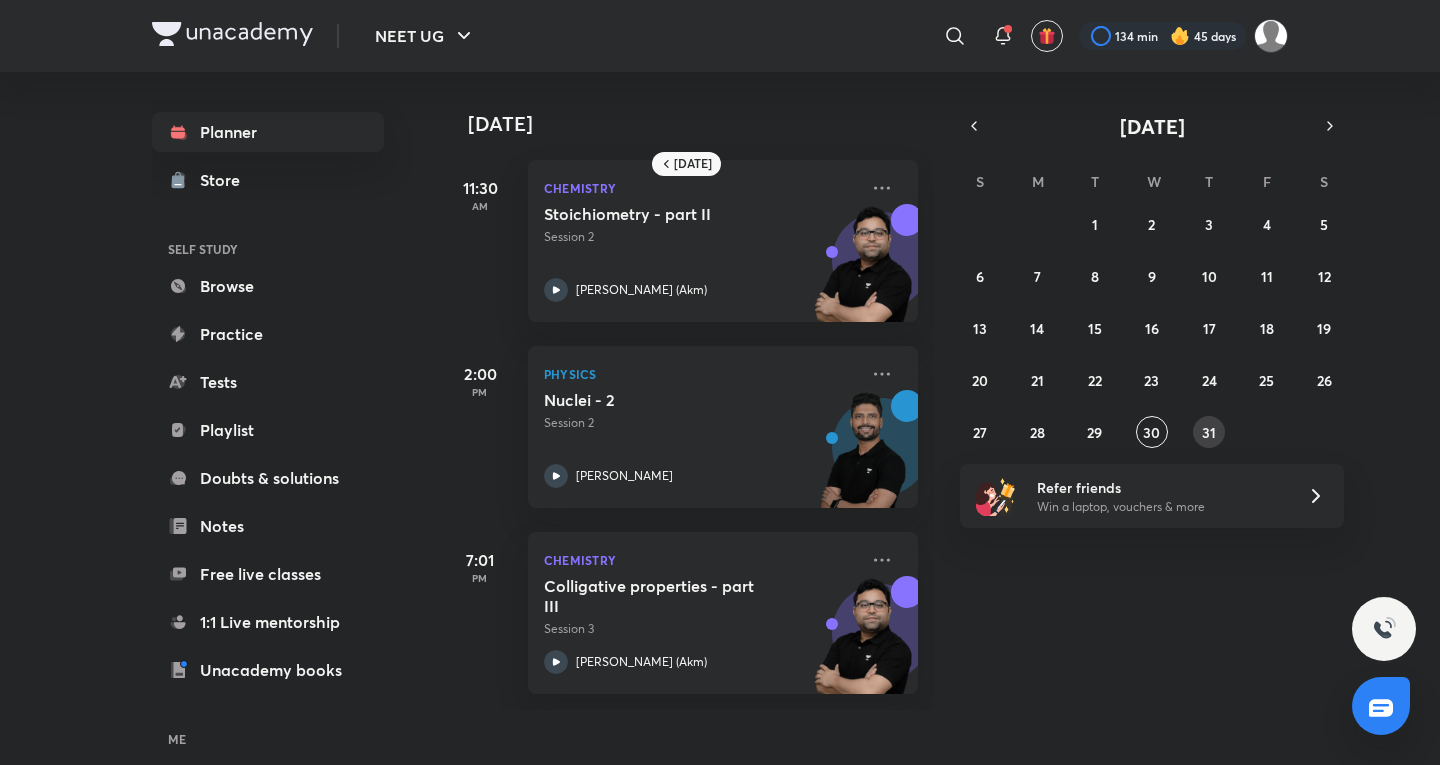 click on "31" at bounding box center (1209, 432) 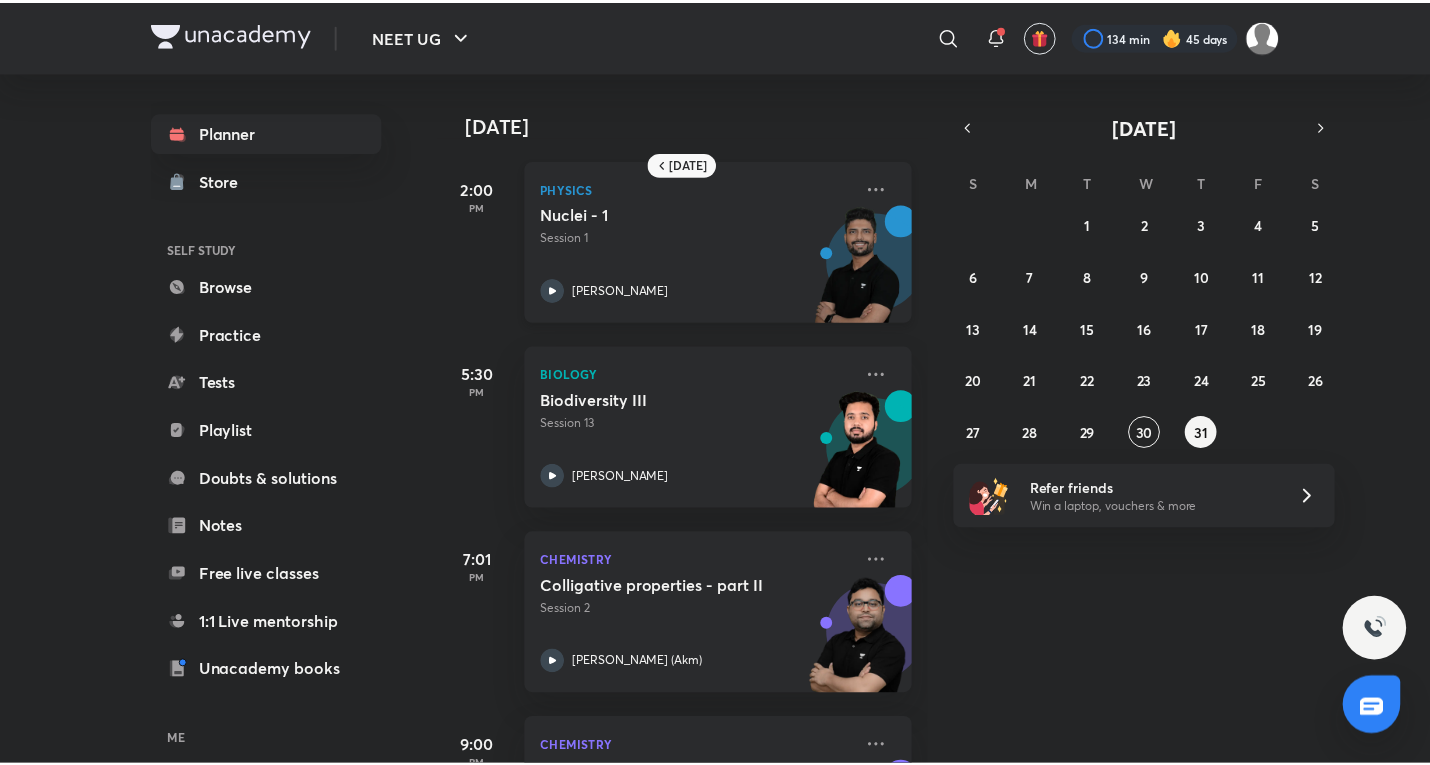 scroll, scrollTop: 332, scrollLeft: 0, axis: vertical 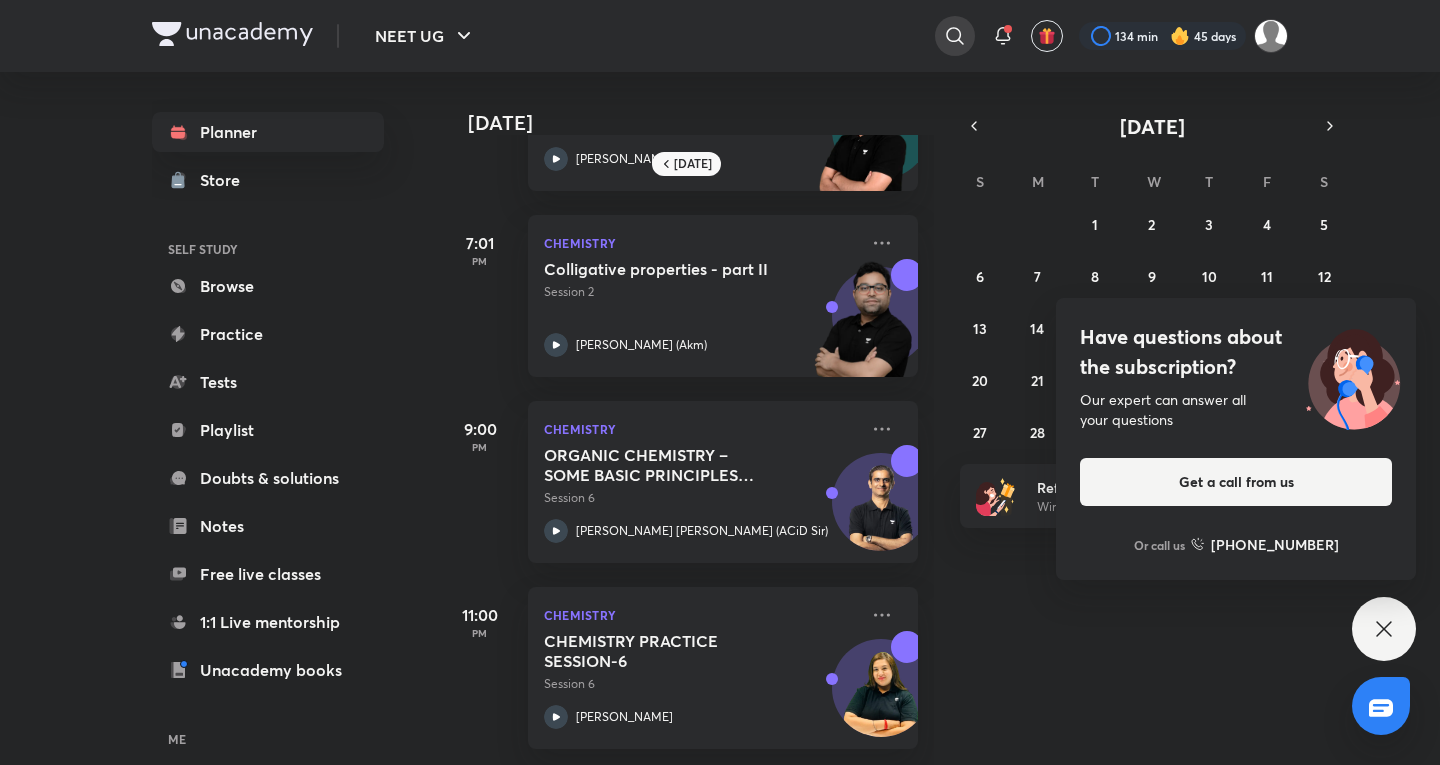 click 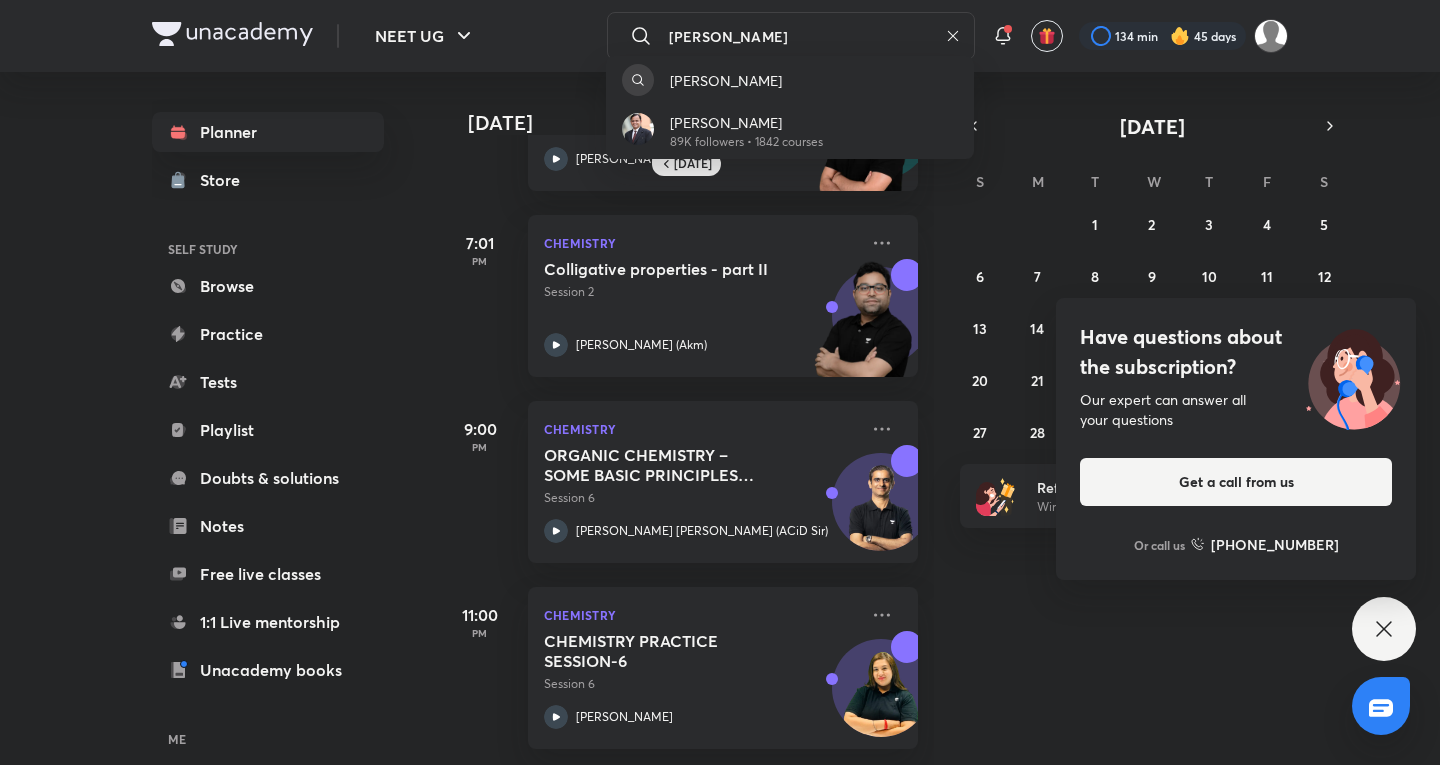type on "[PERSON_NAME]" 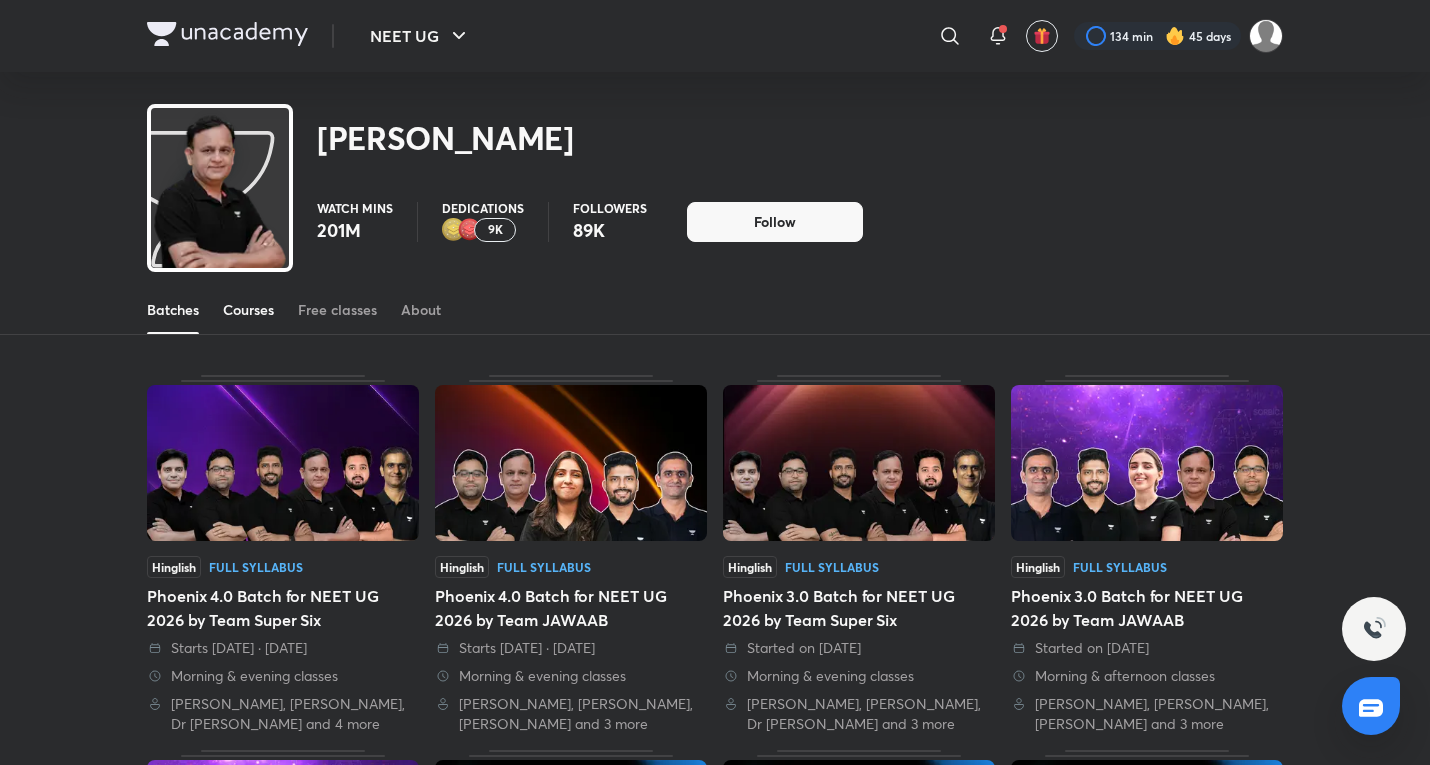 click on "Courses" at bounding box center (248, 310) 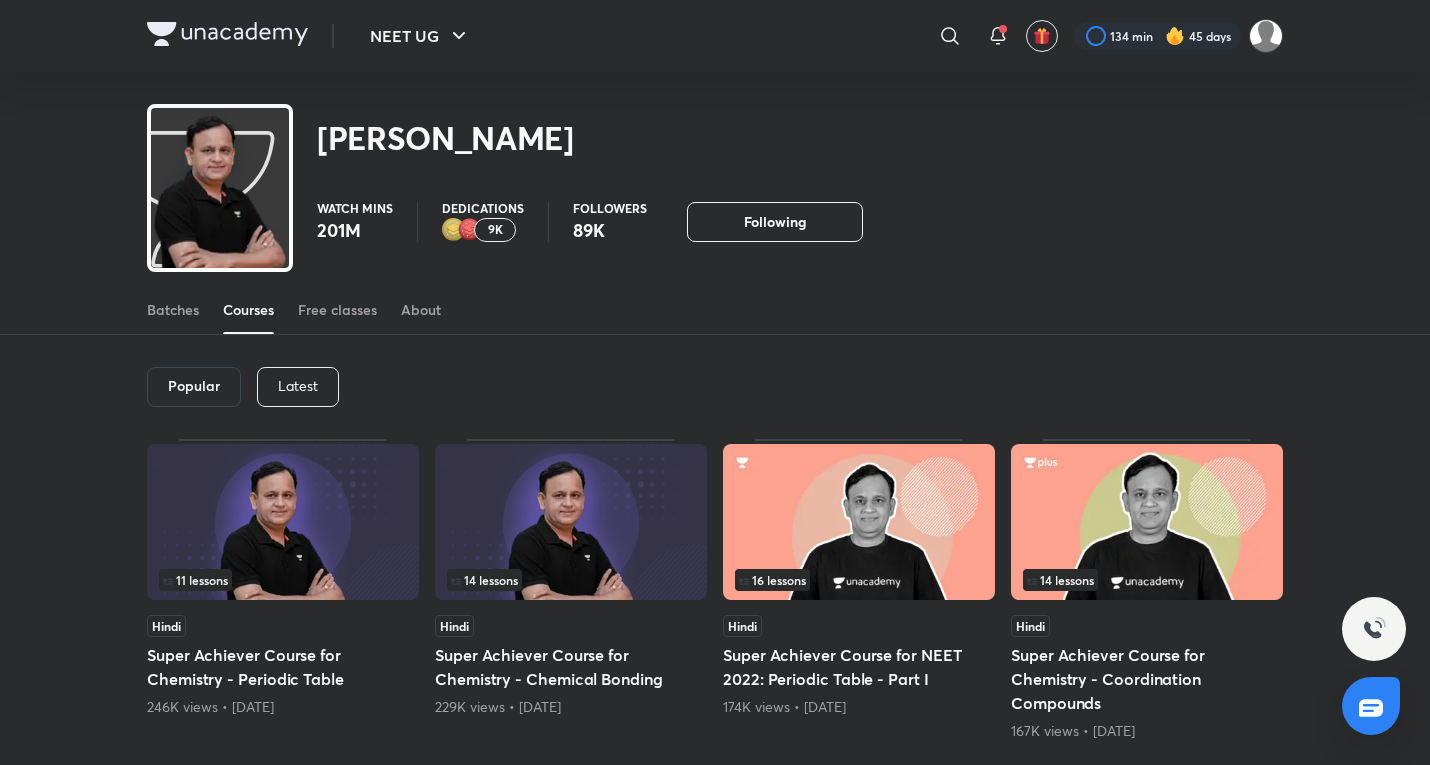 click on "Latest" at bounding box center (298, 387) 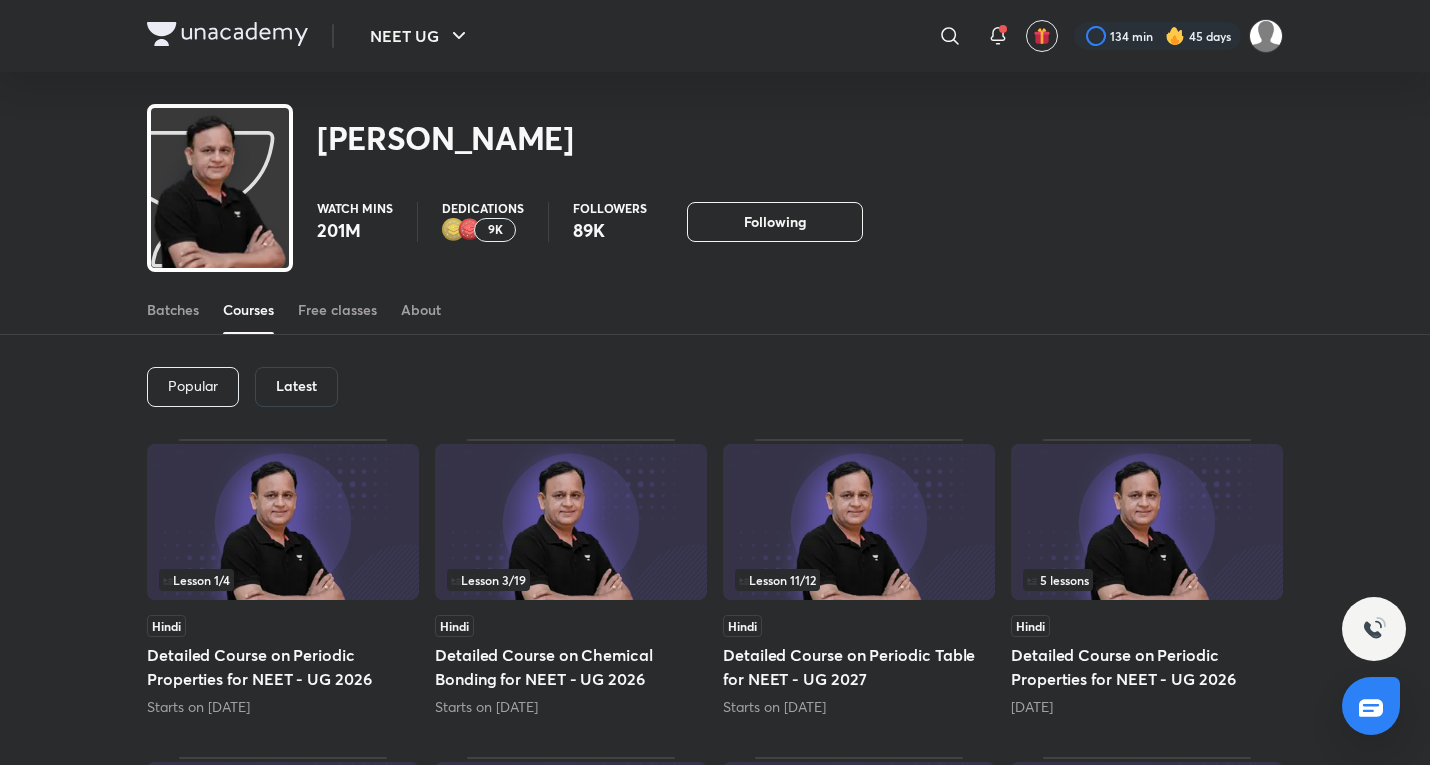 click on "Lesson   1 / 4" at bounding box center (283, 523) 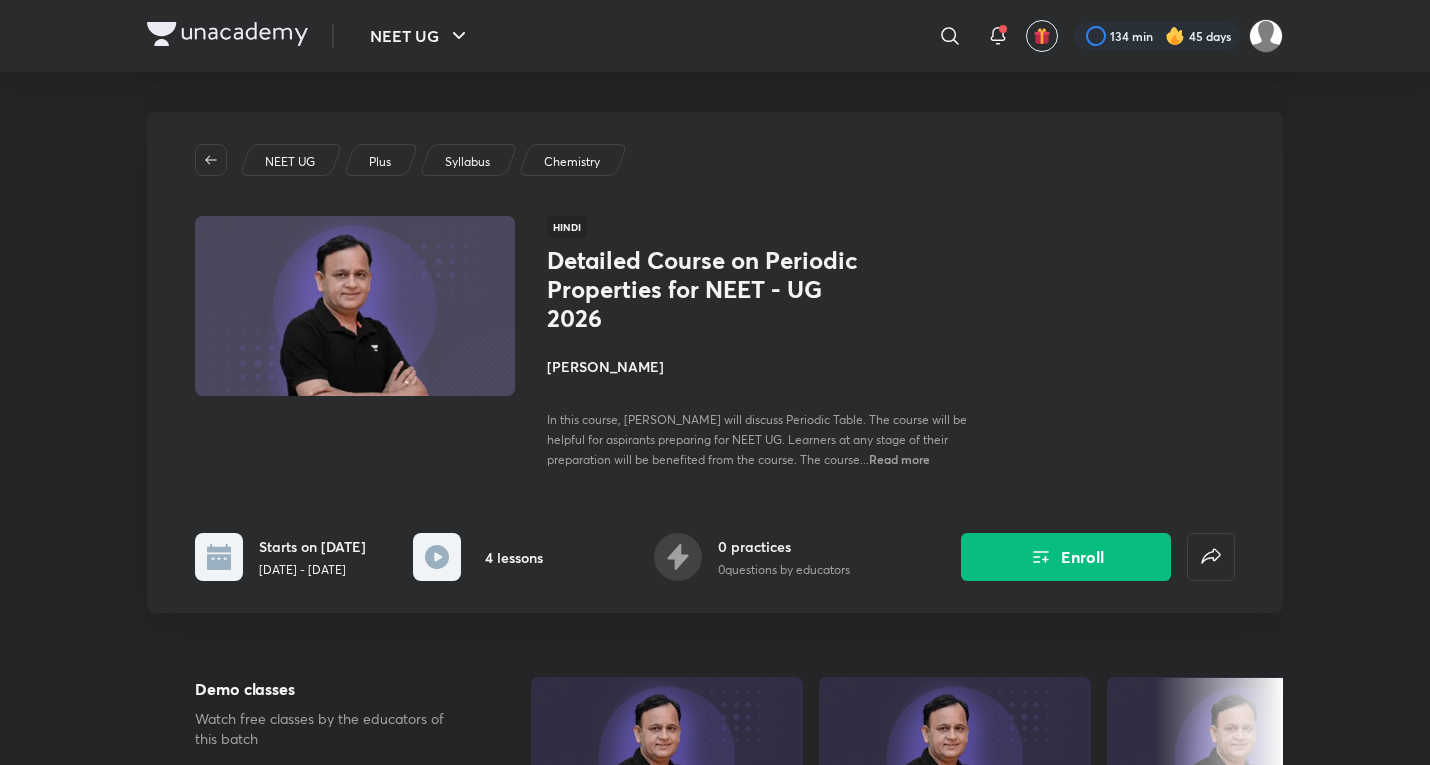 scroll, scrollTop: 667, scrollLeft: 0, axis: vertical 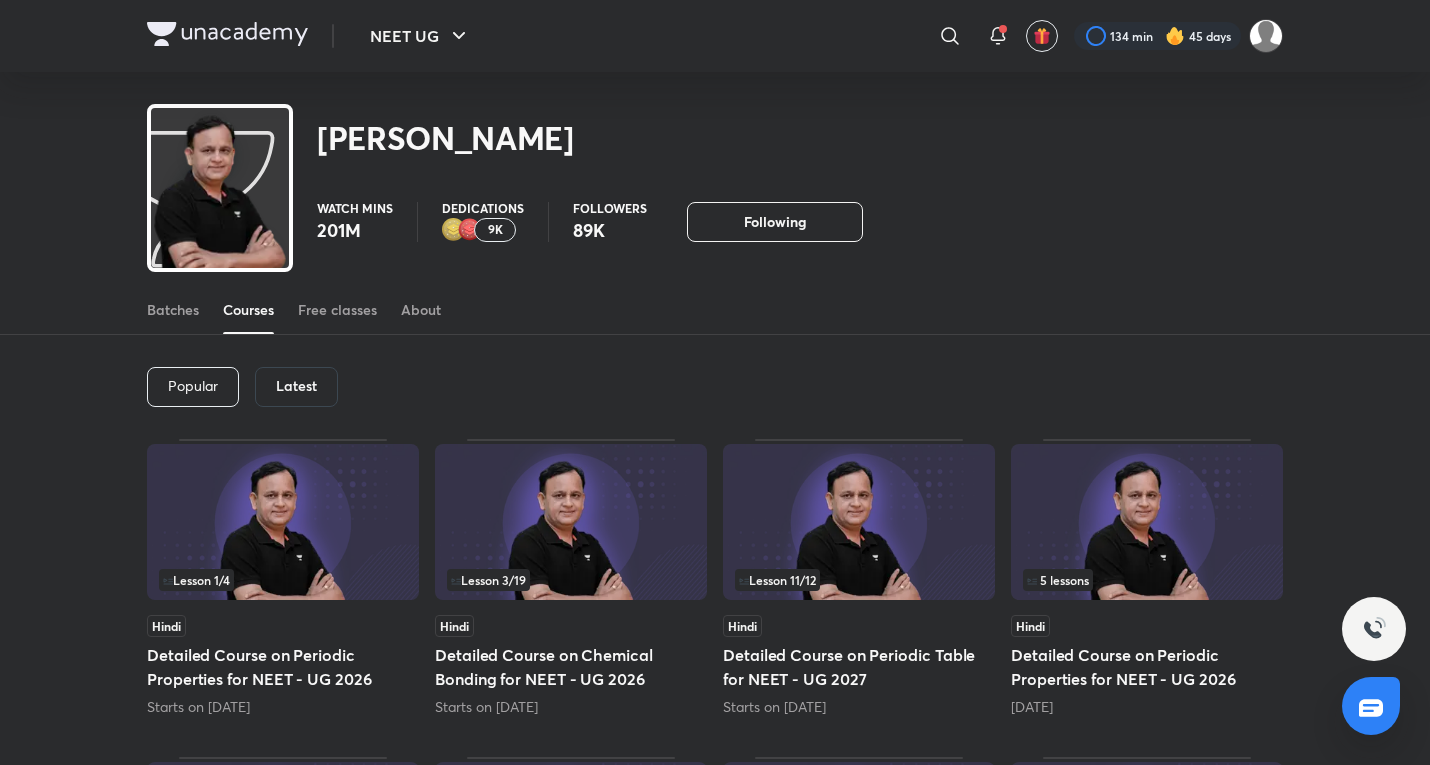 click at bounding box center (1147, 522) 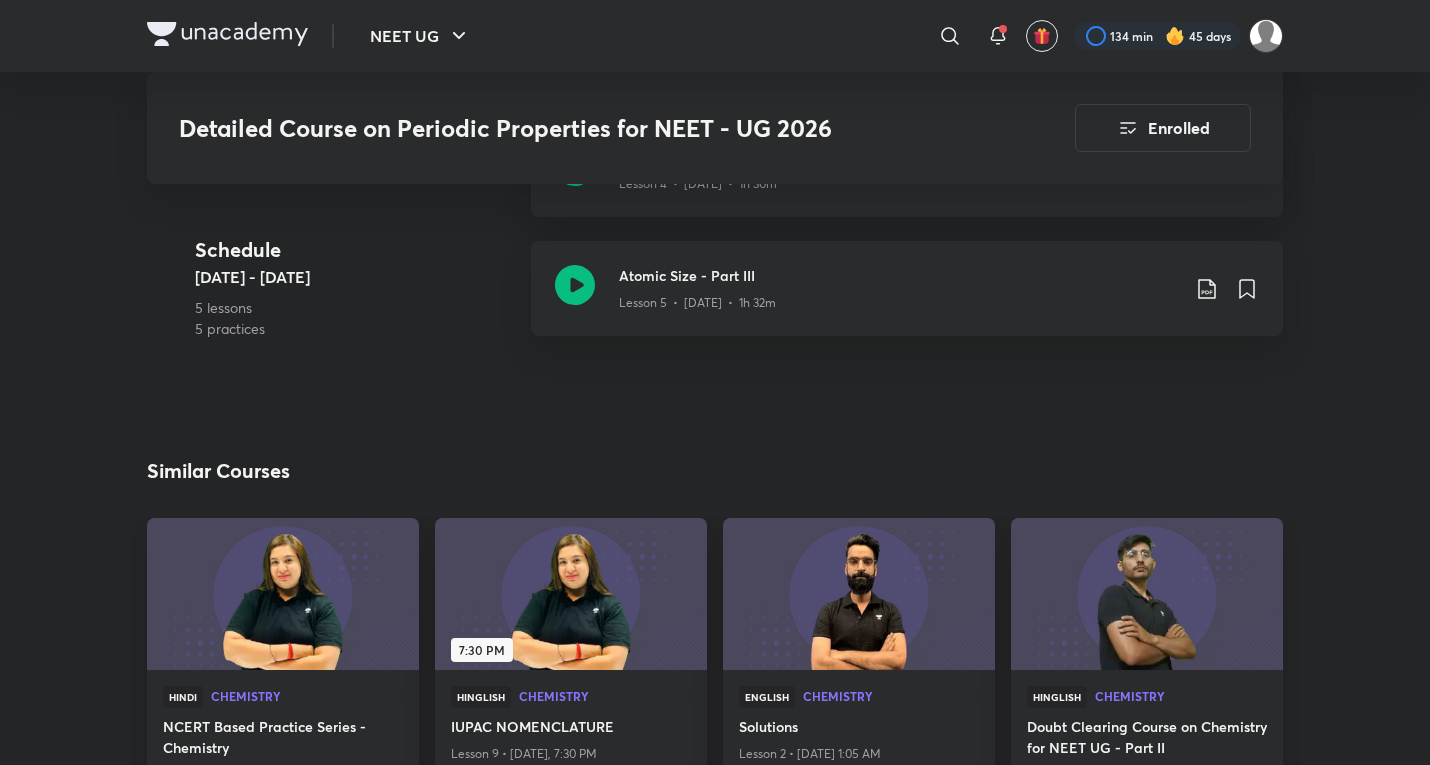 scroll, scrollTop: 1667, scrollLeft: 0, axis: vertical 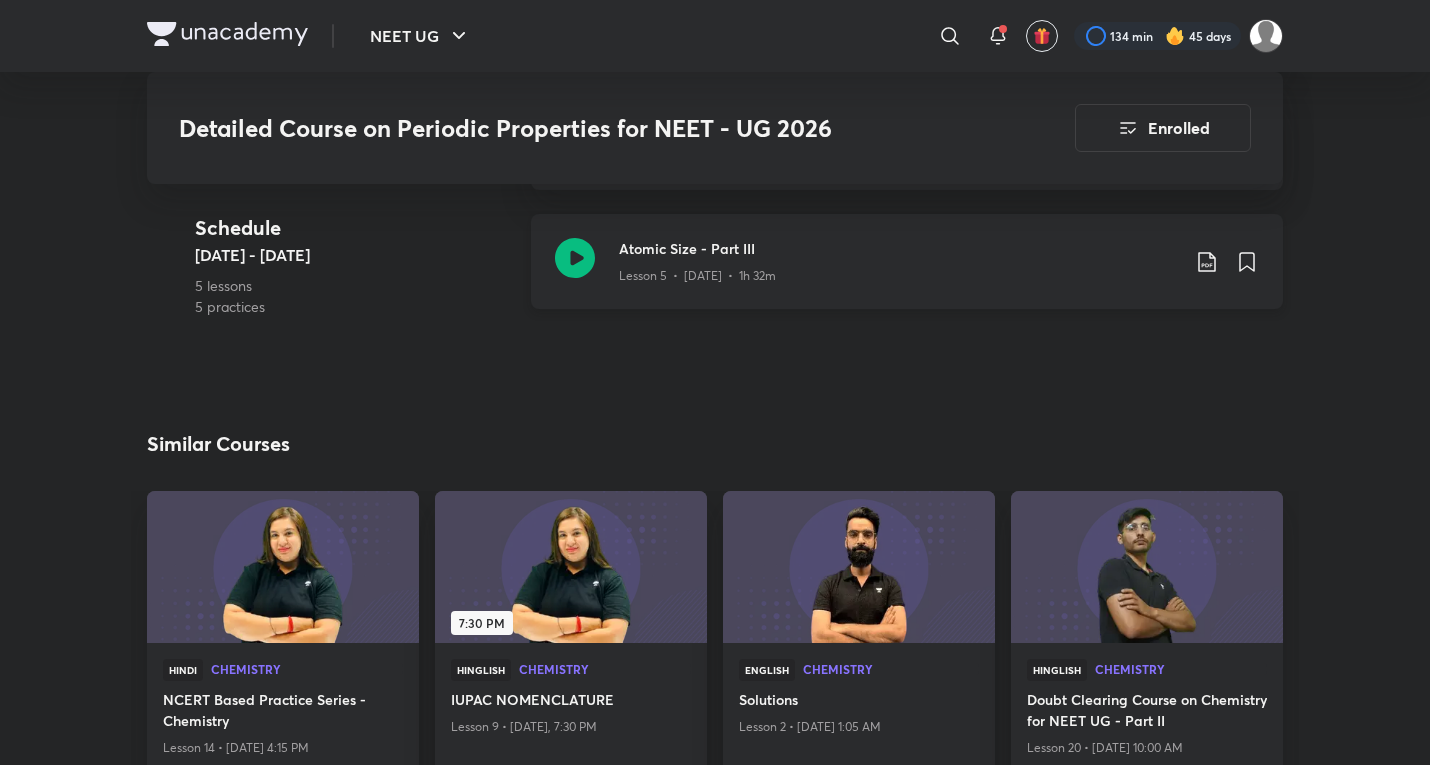 click on "Lesson 5  •  [DATE]  •  1h 32m" at bounding box center (697, -428) 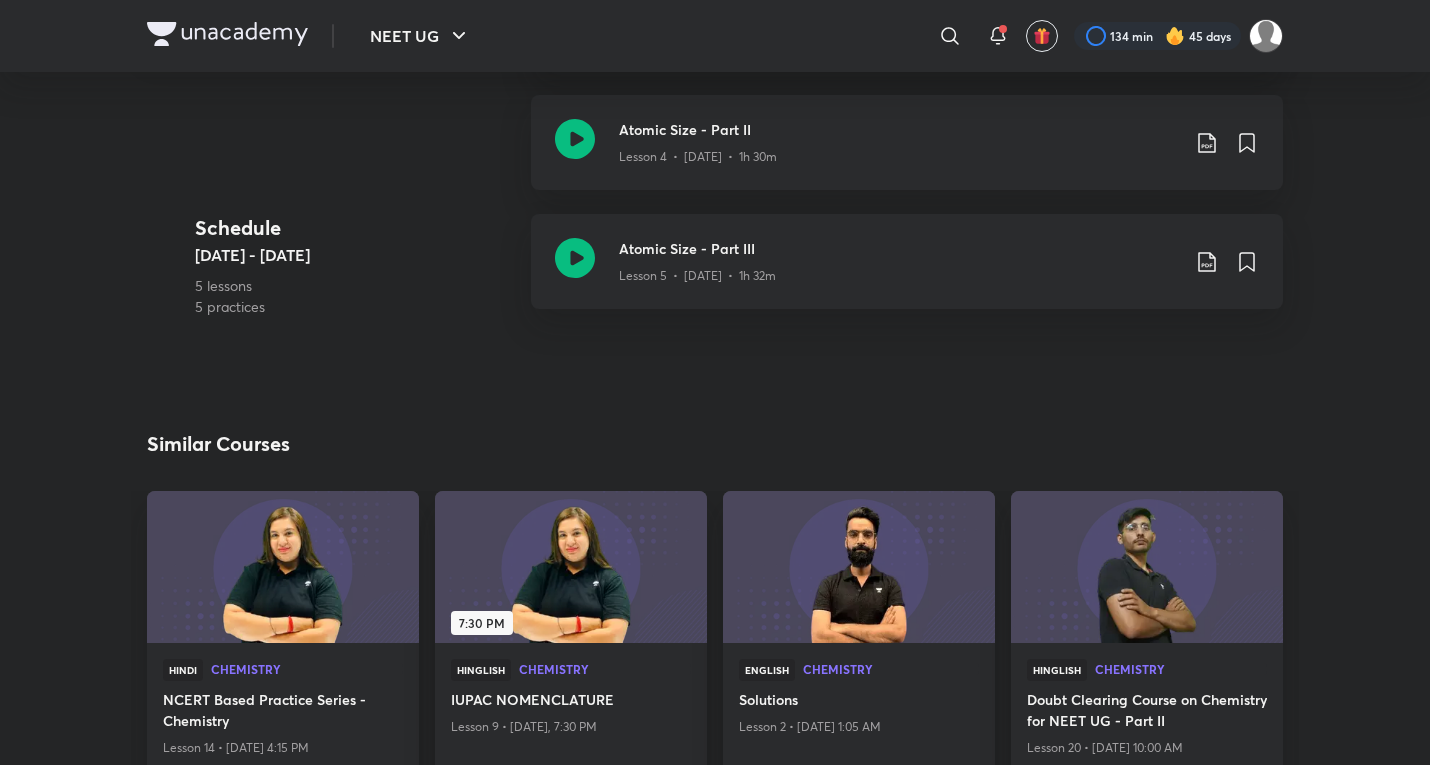 scroll, scrollTop: 0, scrollLeft: 0, axis: both 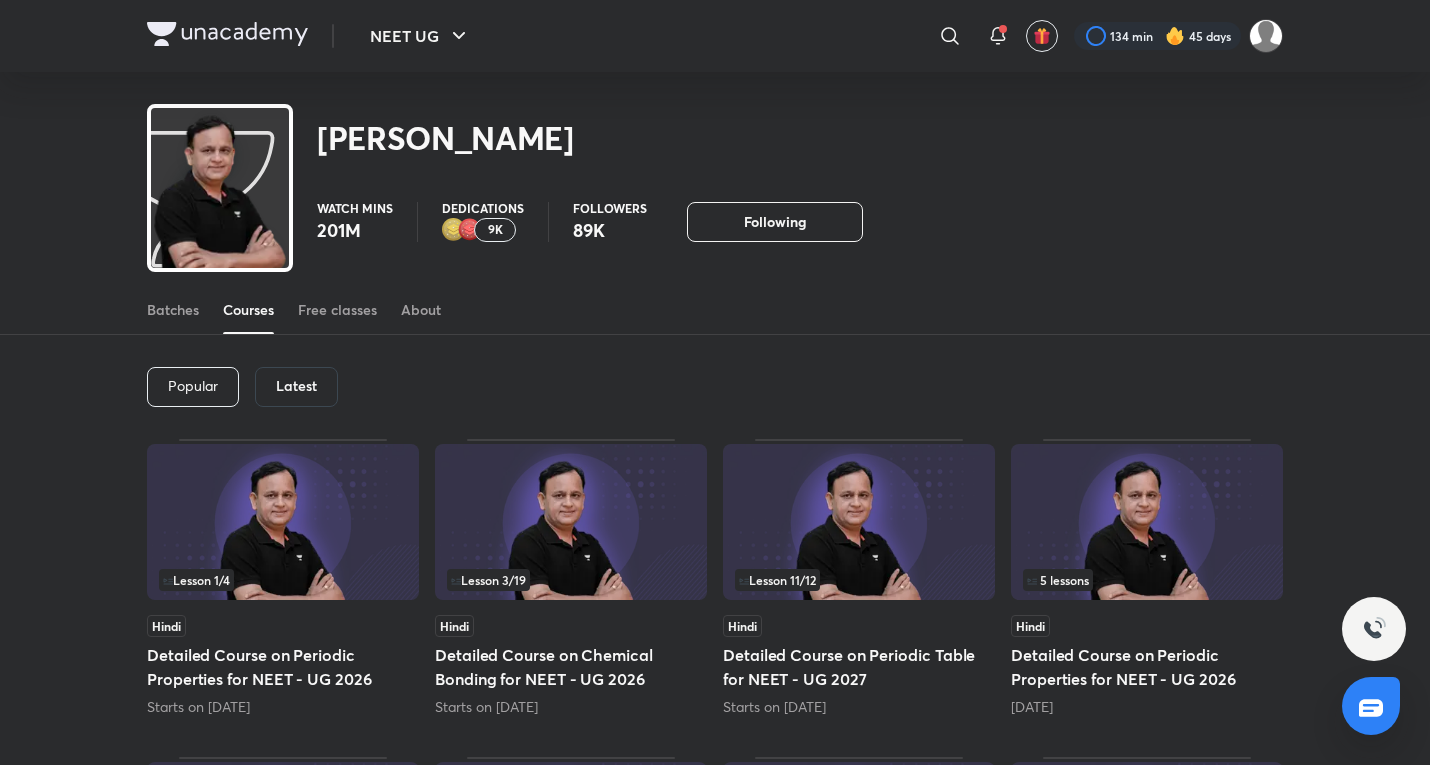 click on "5   lessons Hindi Detailed Course on Periodic Properties for NEET - UG 2026 [DATE]" at bounding box center [1147, 578] 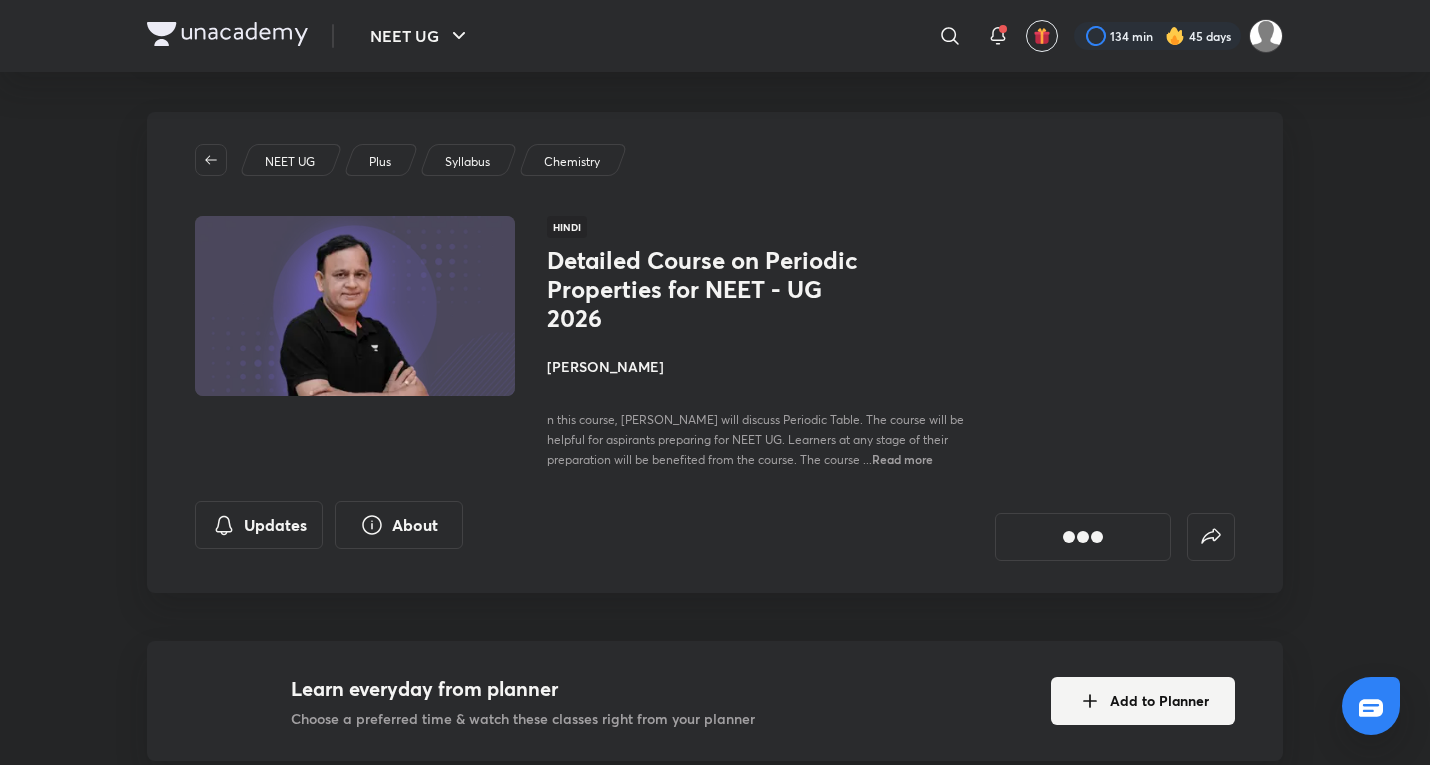 scroll, scrollTop: 1000, scrollLeft: 0, axis: vertical 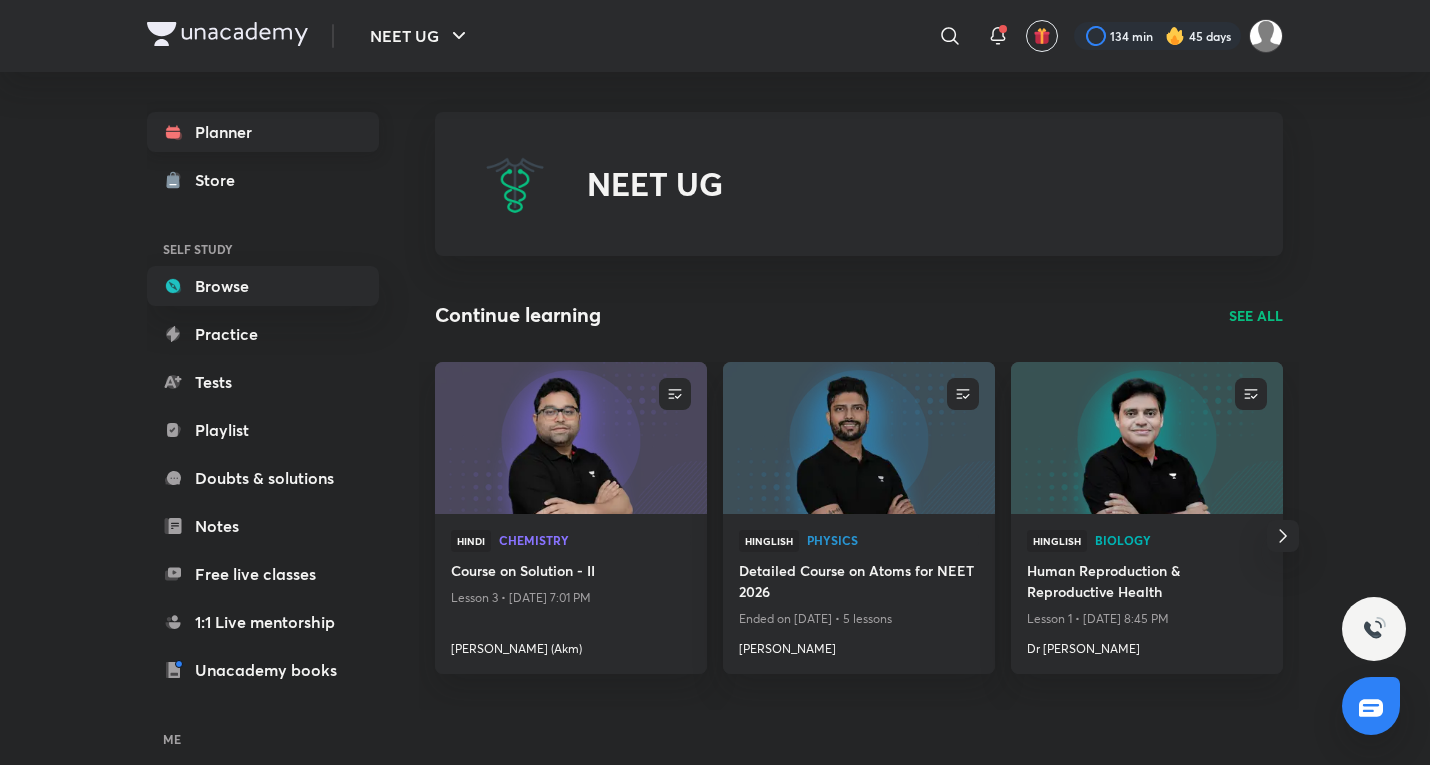 click on "Planner" at bounding box center [263, 132] 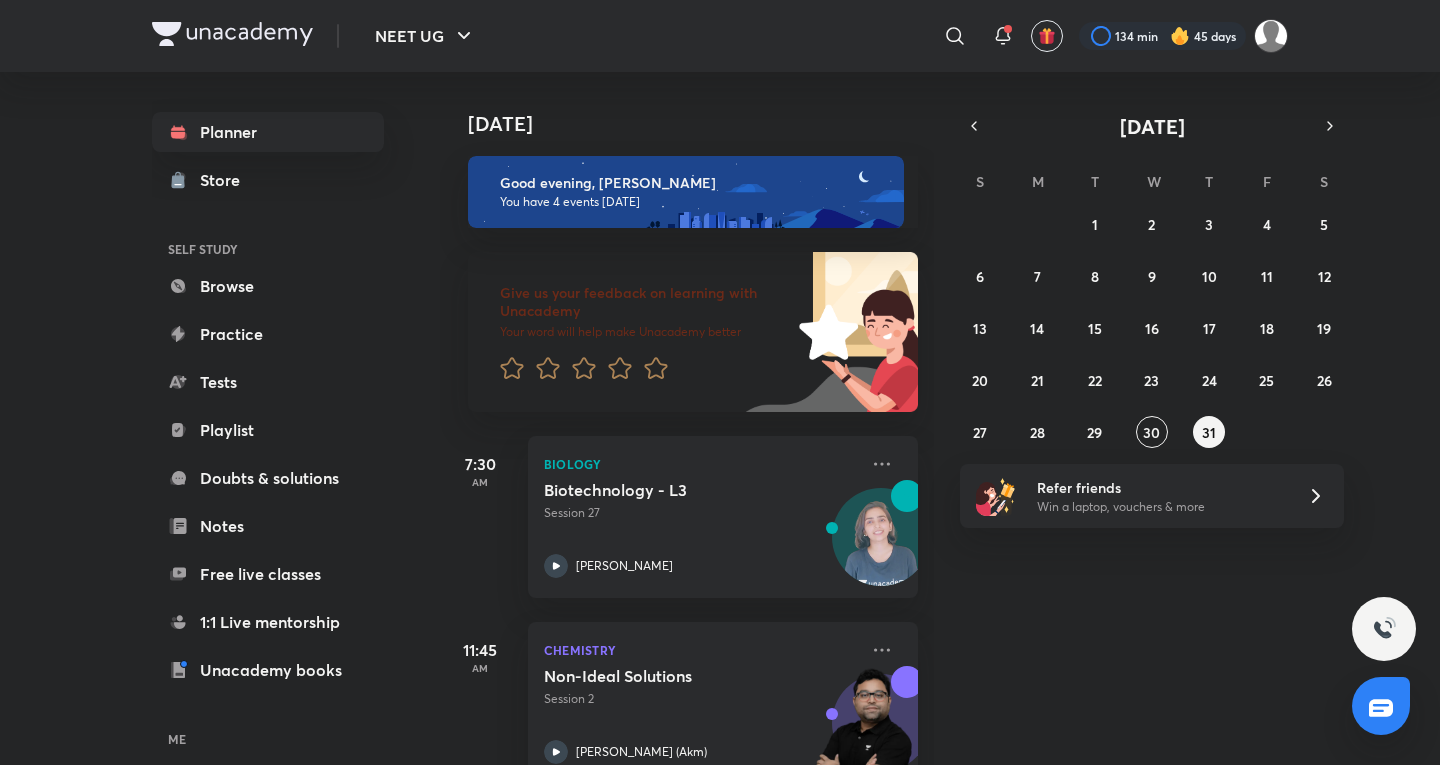 click on "29 30 1 2 3 4 5 6 7 8 9 10 11 12 13 14 15 16 17 18 19 20 21 22 23 24 25 26 27 28 29 30 31 1 2" at bounding box center [1152, 328] 